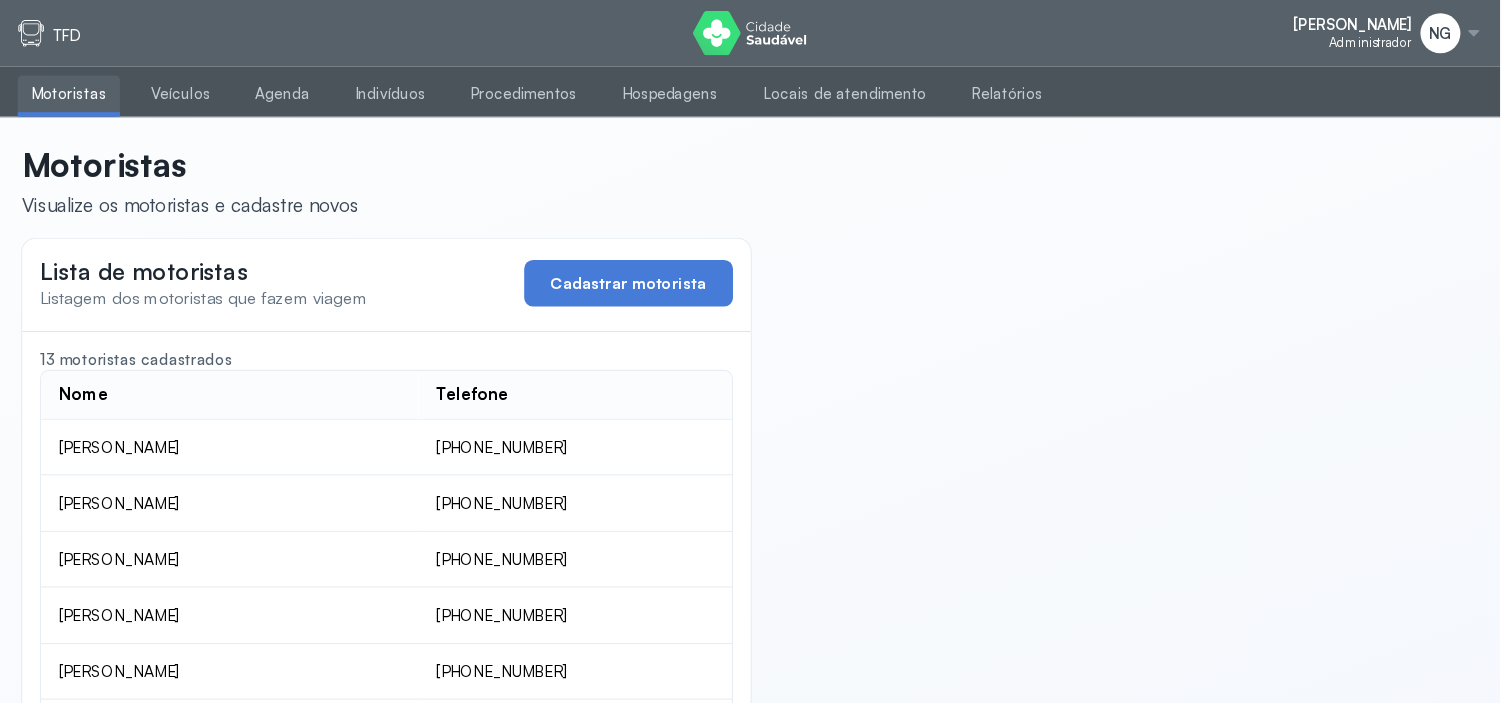 scroll, scrollTop: 0, scrollLeft: 0, axis: both 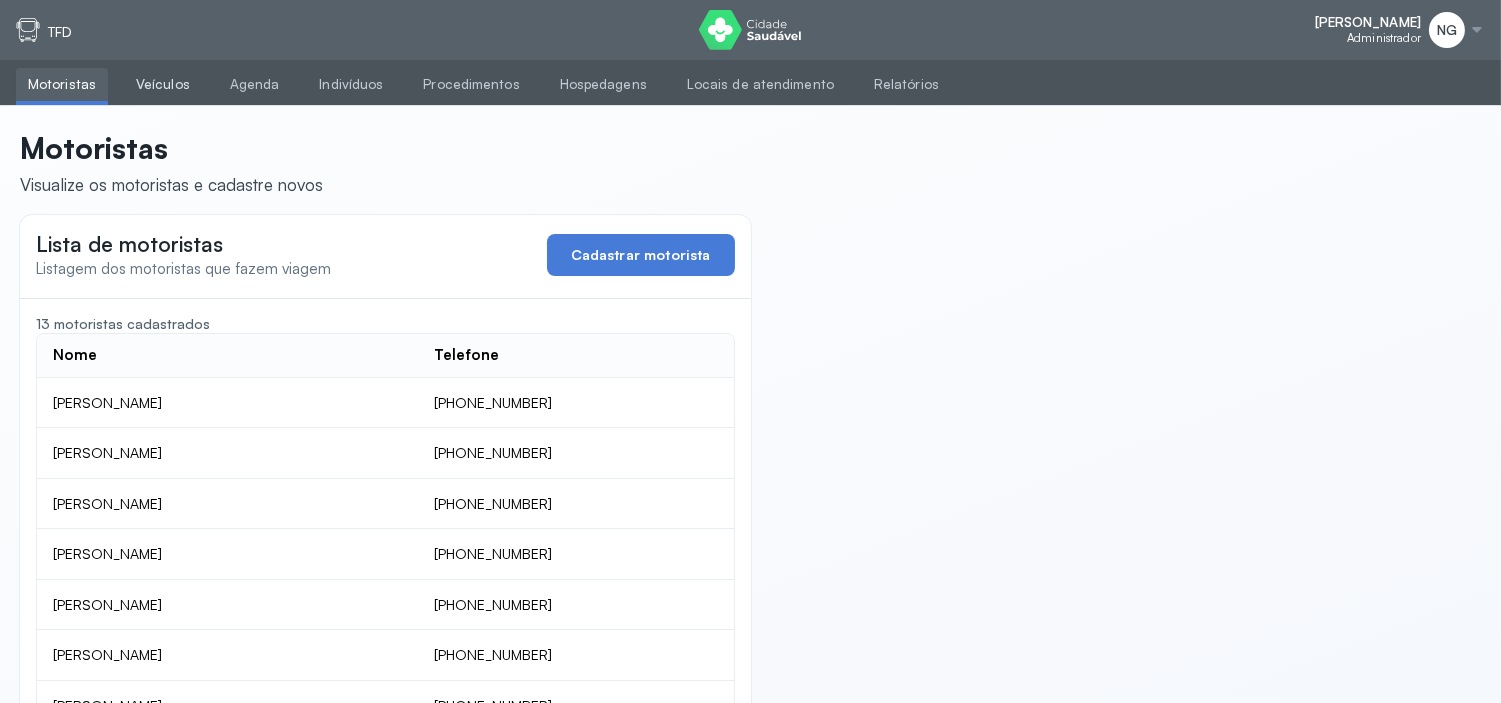 click on "Veículos" at bounding box center (163, 84) 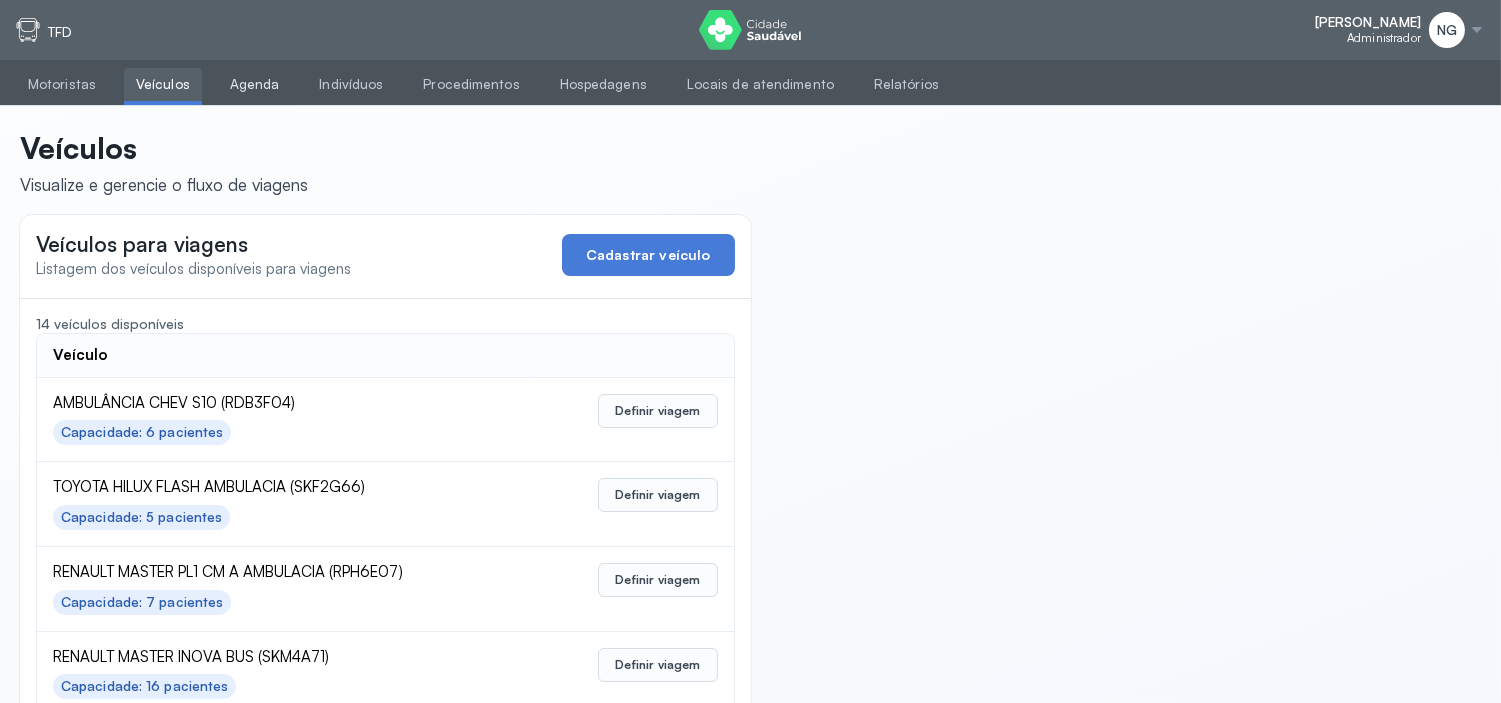 click on "Agenda" at bounding box center [255, 84] 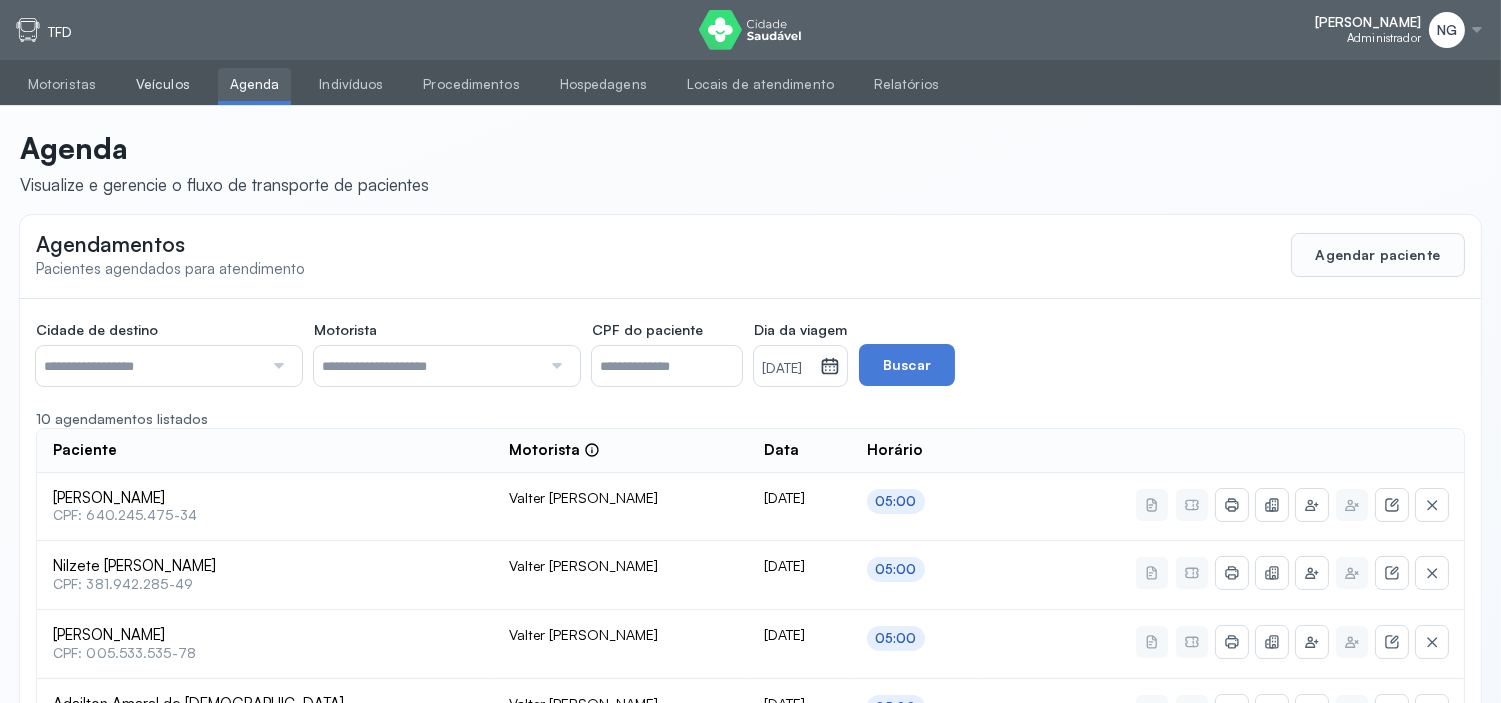 click on "Veículos" at bounding box center (163, 84) 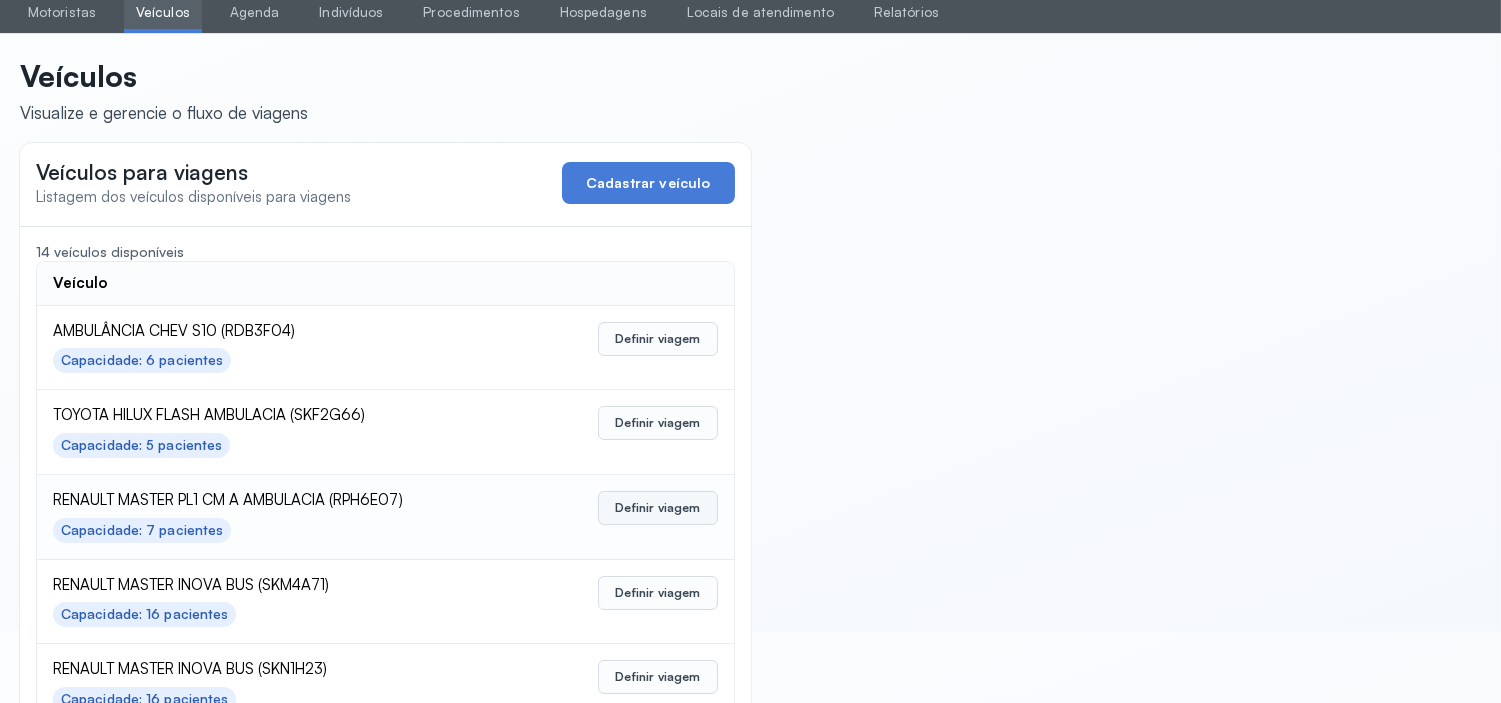 scroll, scrollTop: 111, scrollLeft: 0, axis: vertical 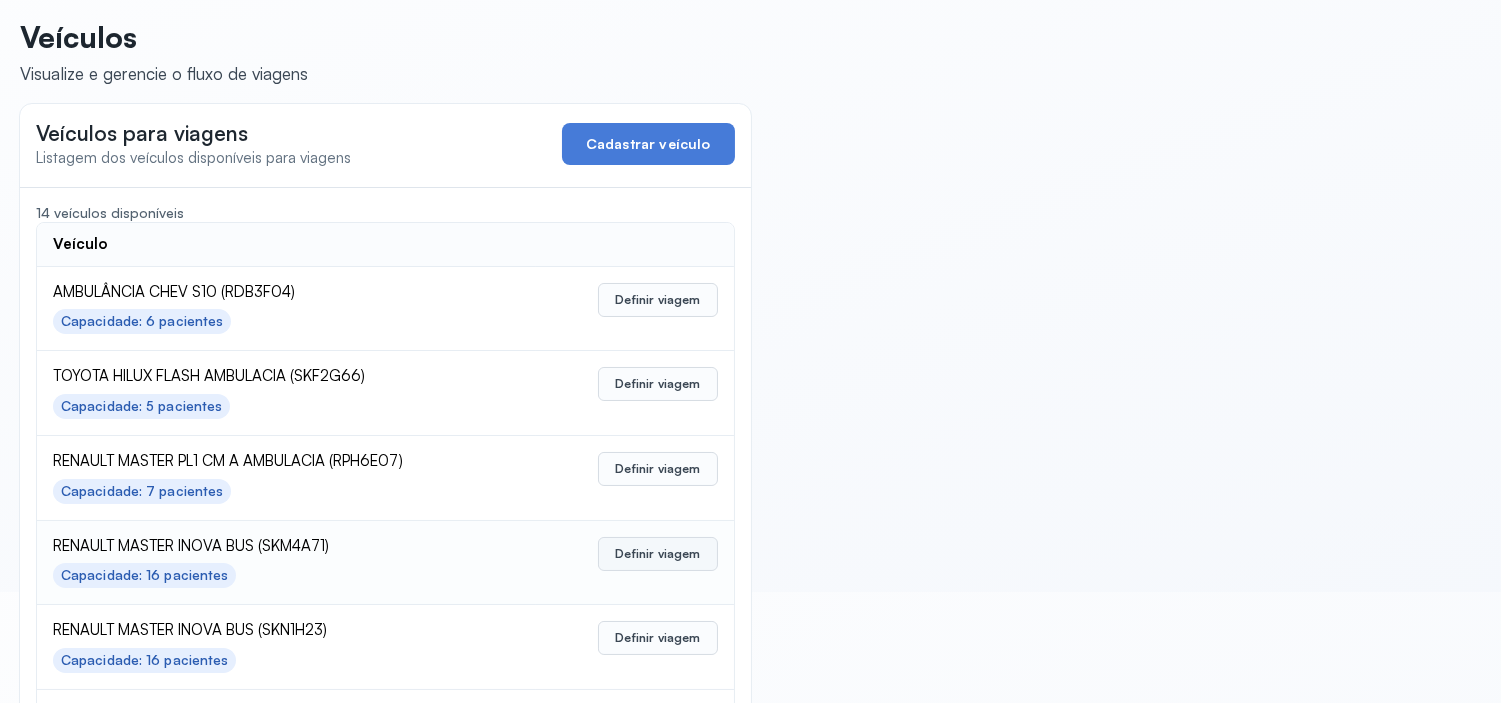 click on "Definir viagem" at bounding box center [657, 554] 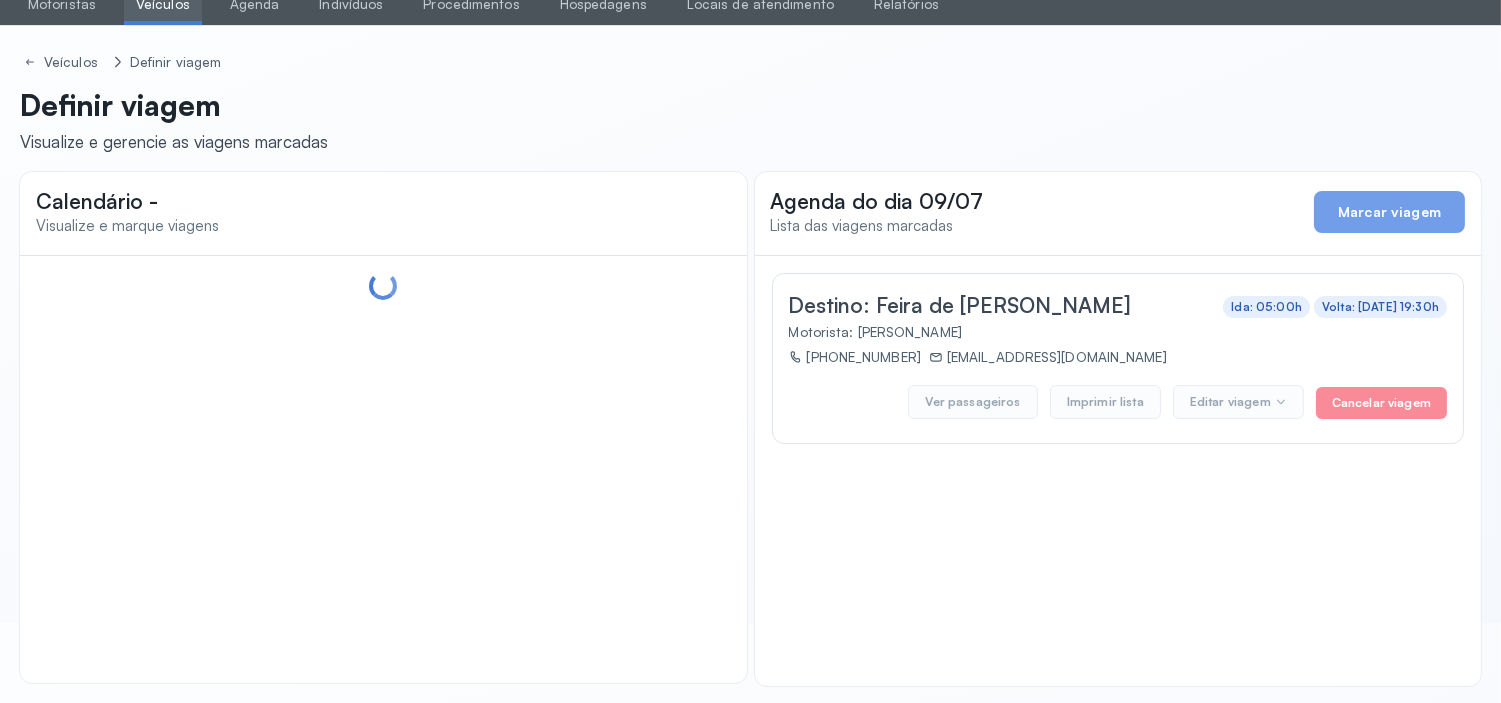scroll, scrollTop: 83, scrollLeft: 0, axis: vertical 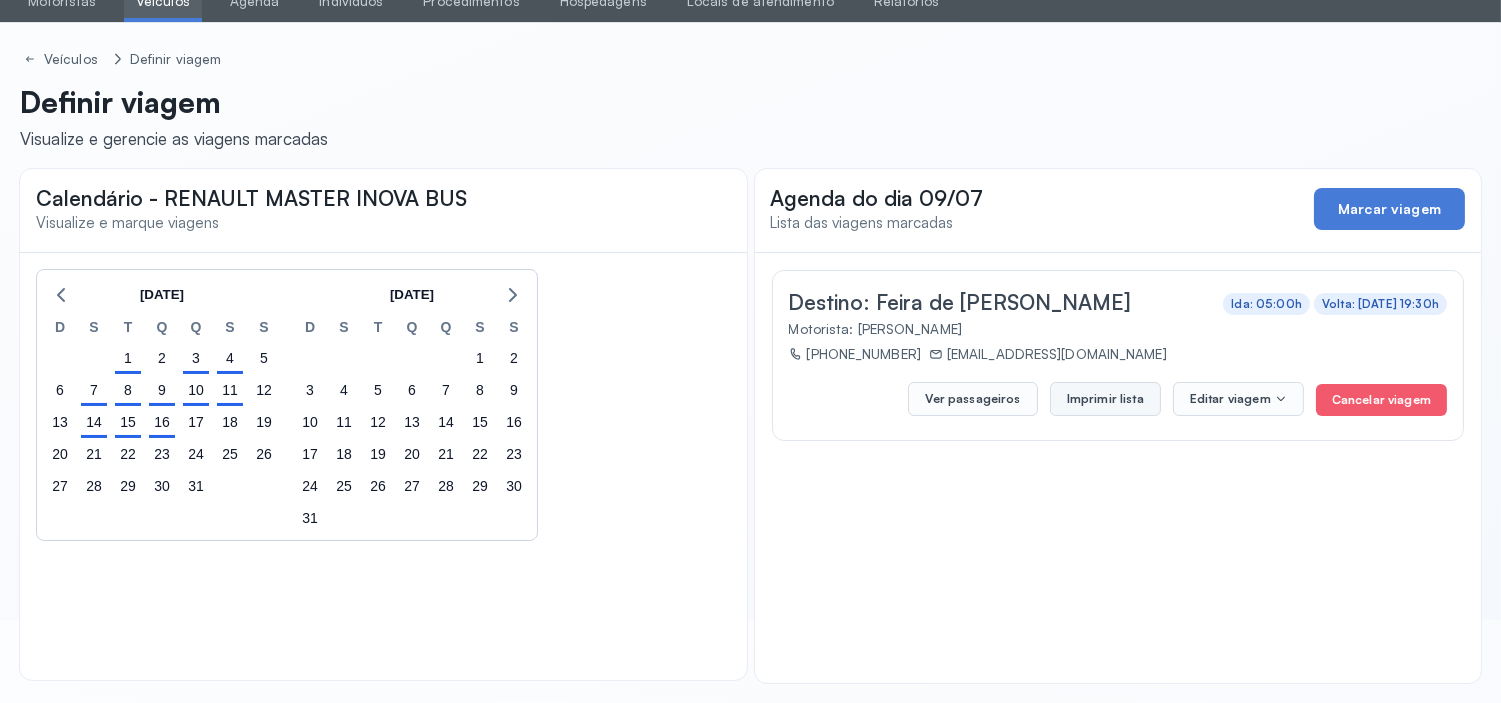 click on "Imprimir lista" at bounding box center (1105, 399) 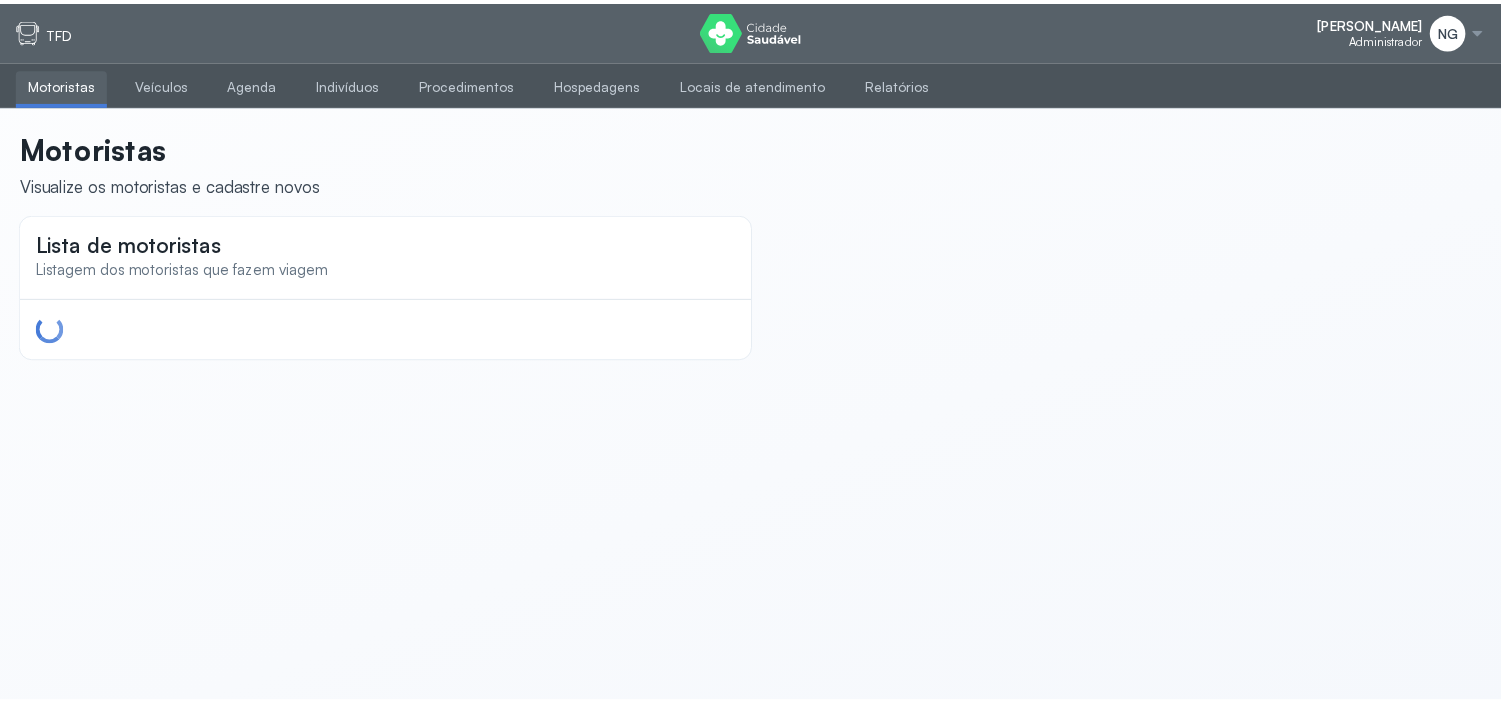 scroll, scrollTop: 0, scrollLeft: 0, axis: both 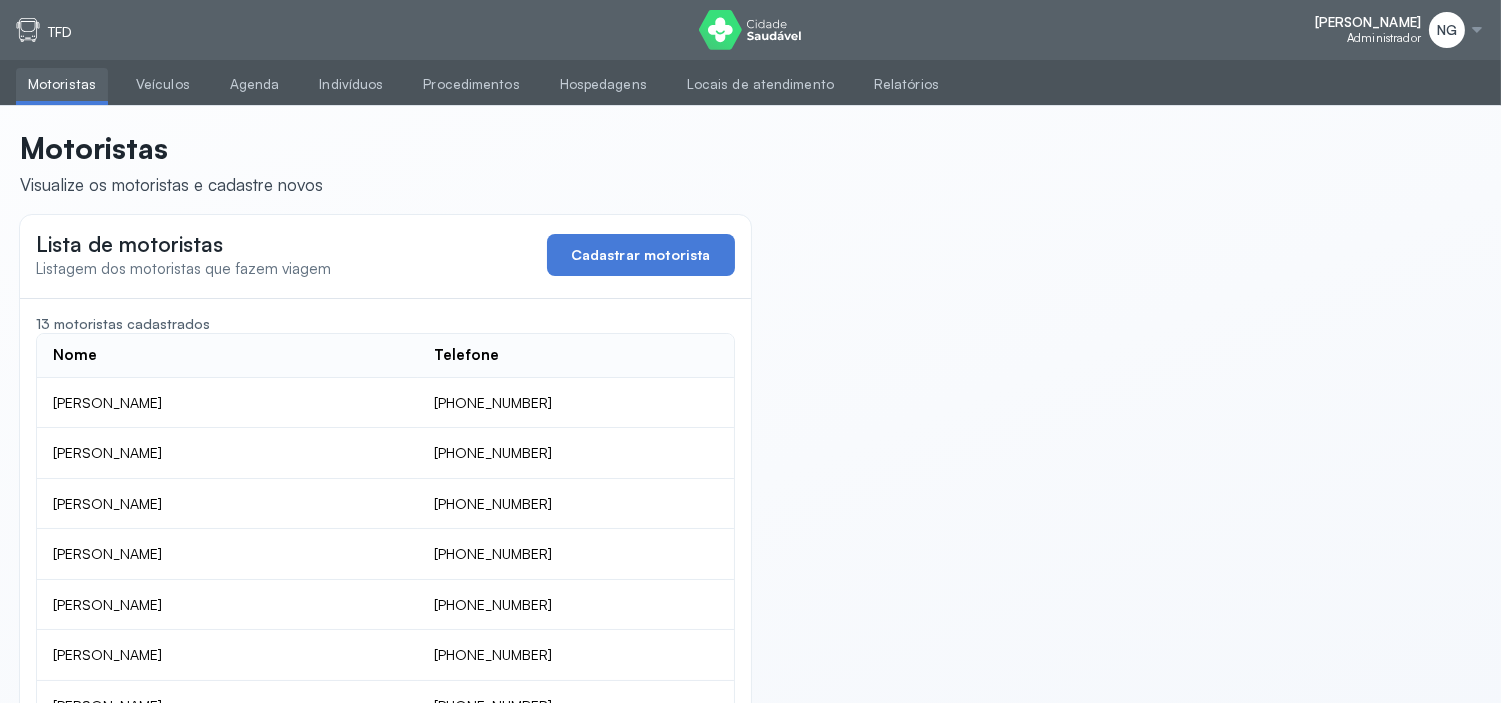 click at bounding box center [1477, 30] 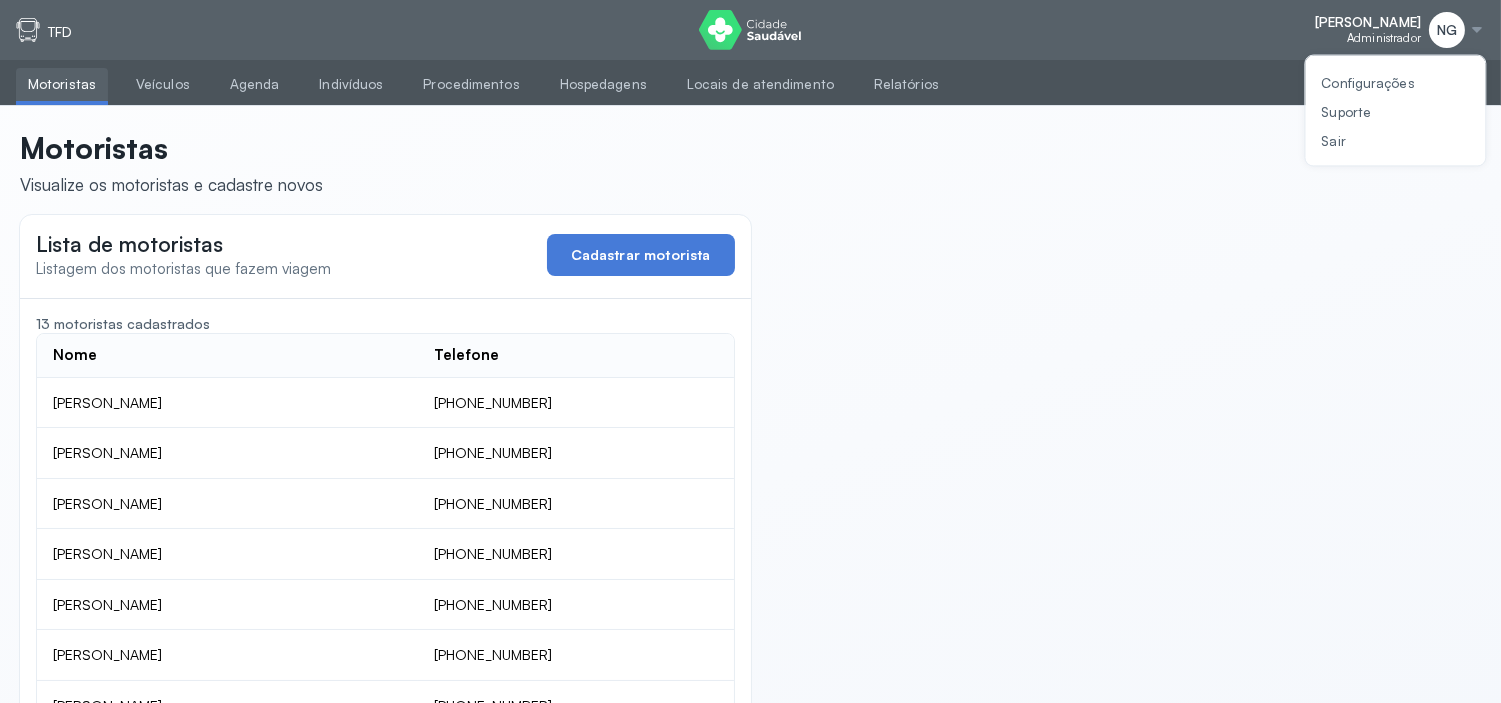 click on "Configurações Suporte Sair" at bounding box center (1367, 112) 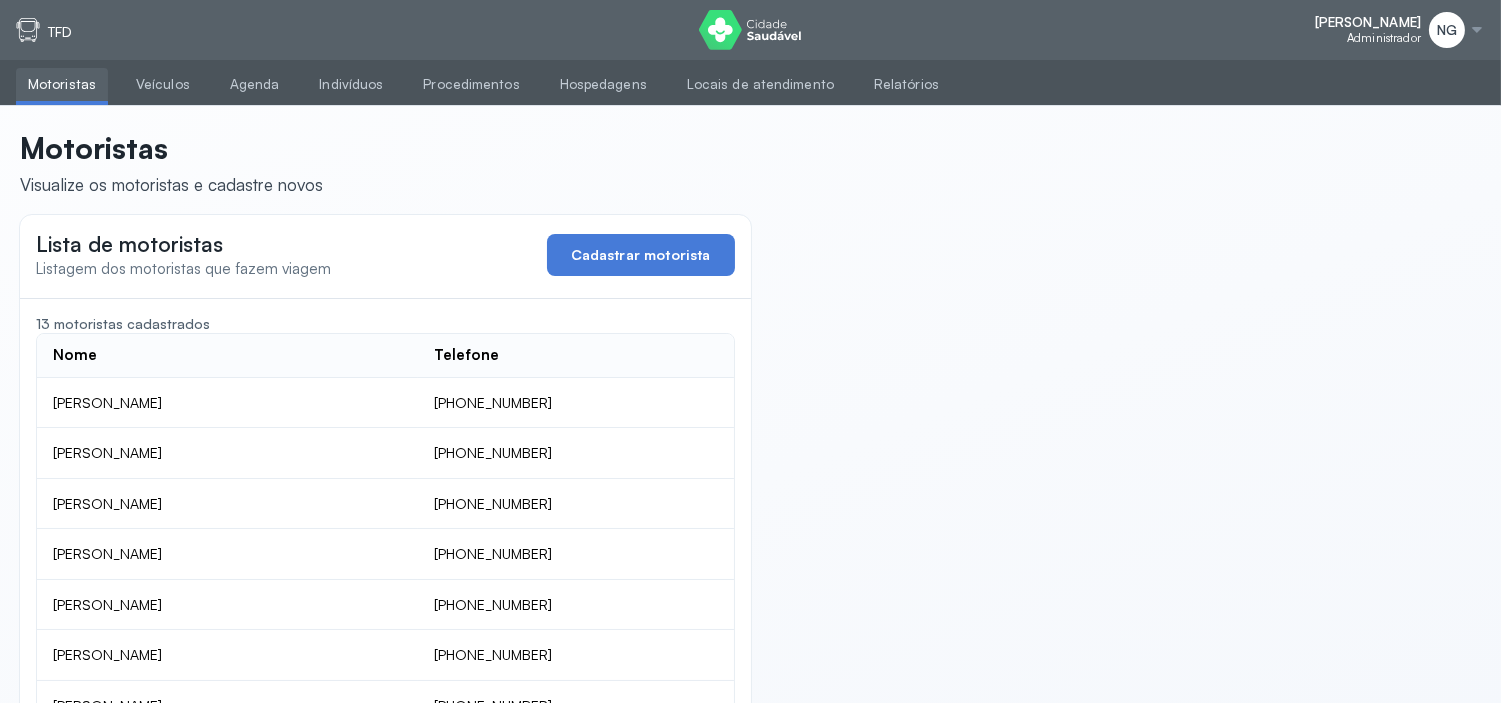 click at bounding box center (1477, 30) 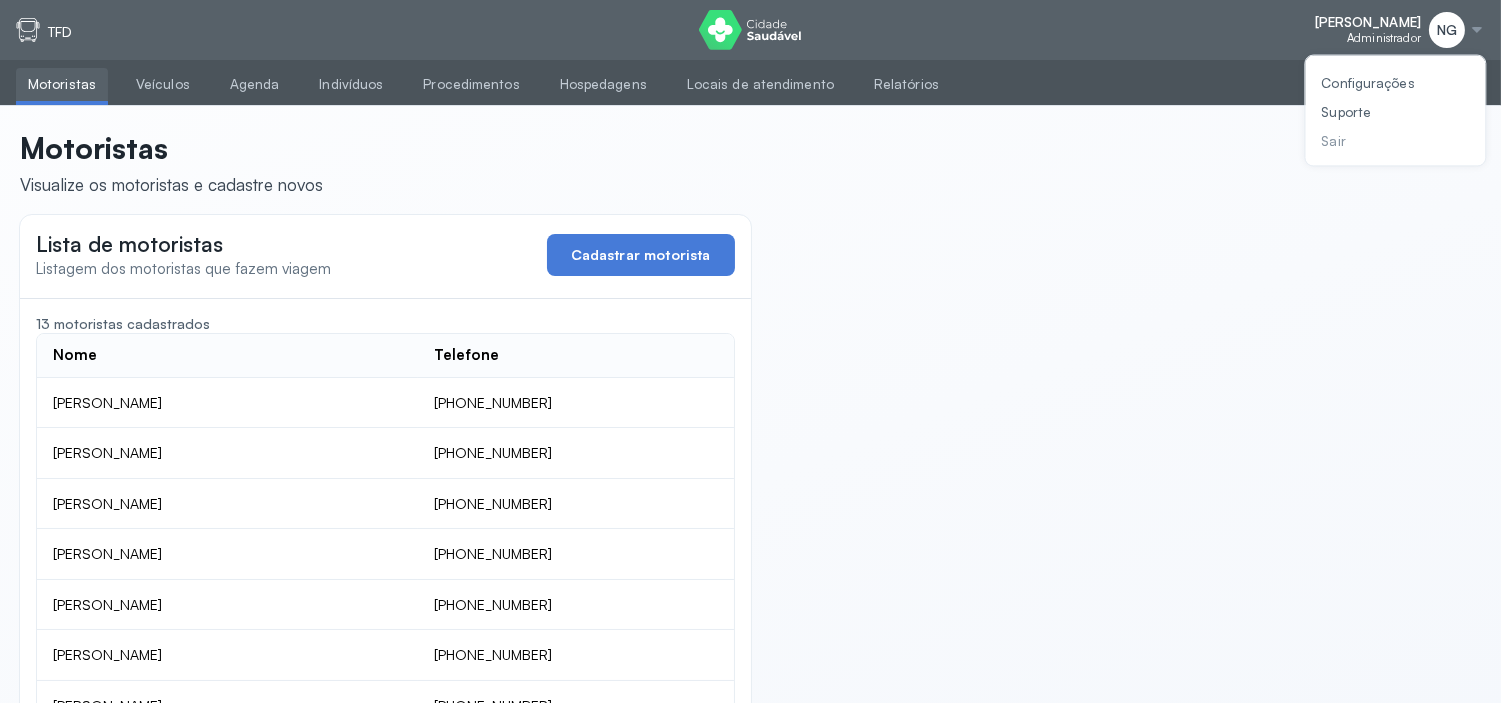 click on "Sair" 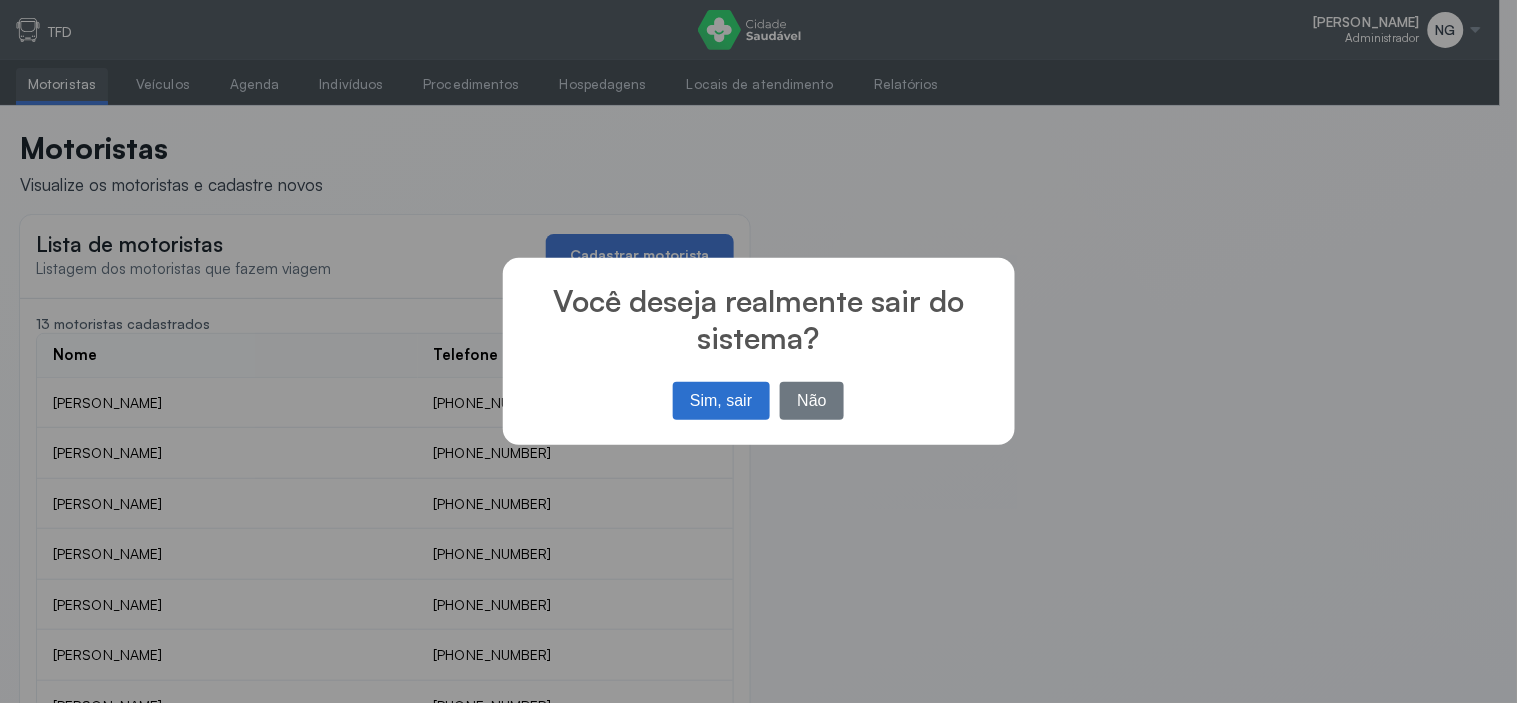 drag, startPoint x: 727, startPoint y: 395, endPoint x: 154, endPoint y: 175, distance: 613.78253 